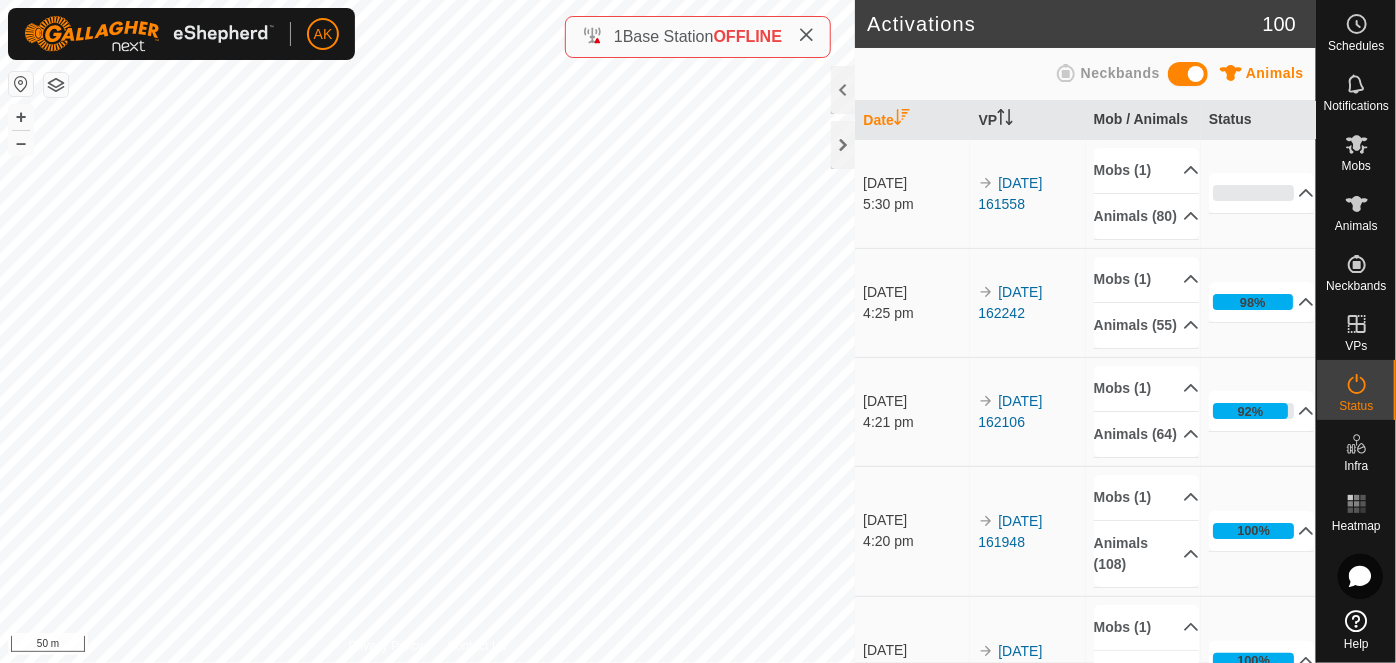 scroll, scrollTop: 0, scrollLeft: 0, axis: both 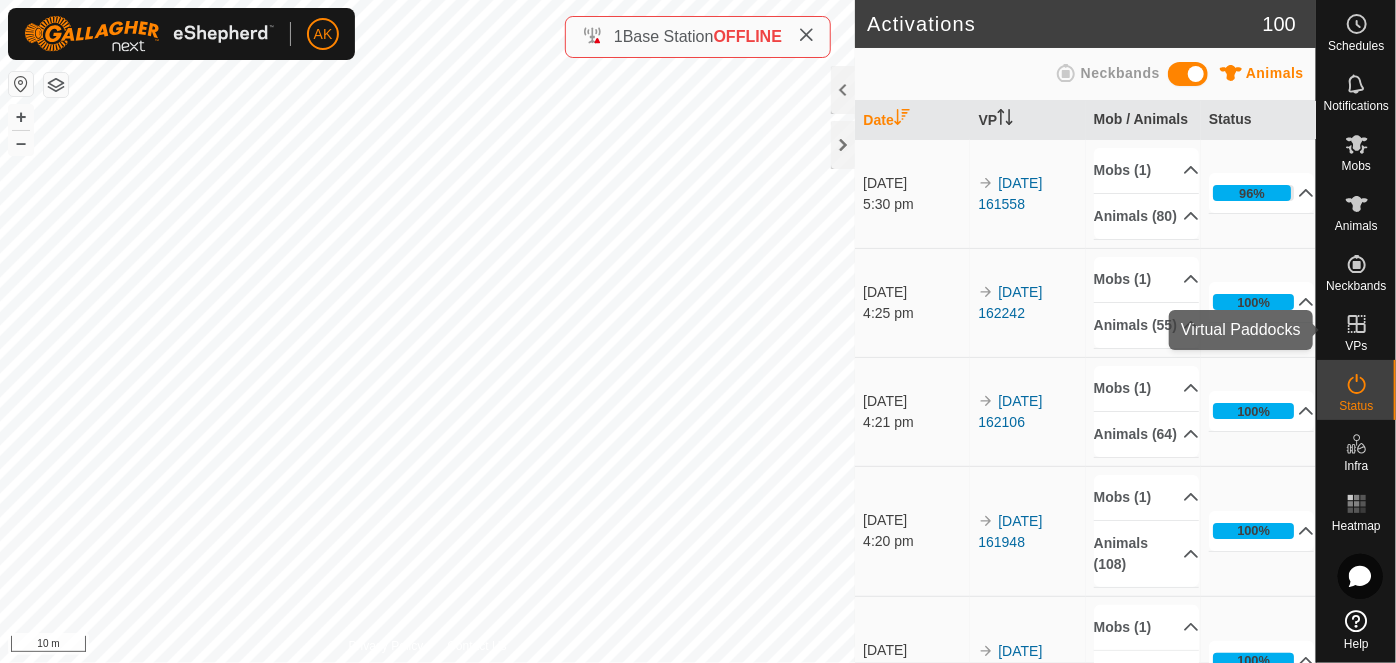 click on "VPs" at bounding box center [1356, 330] 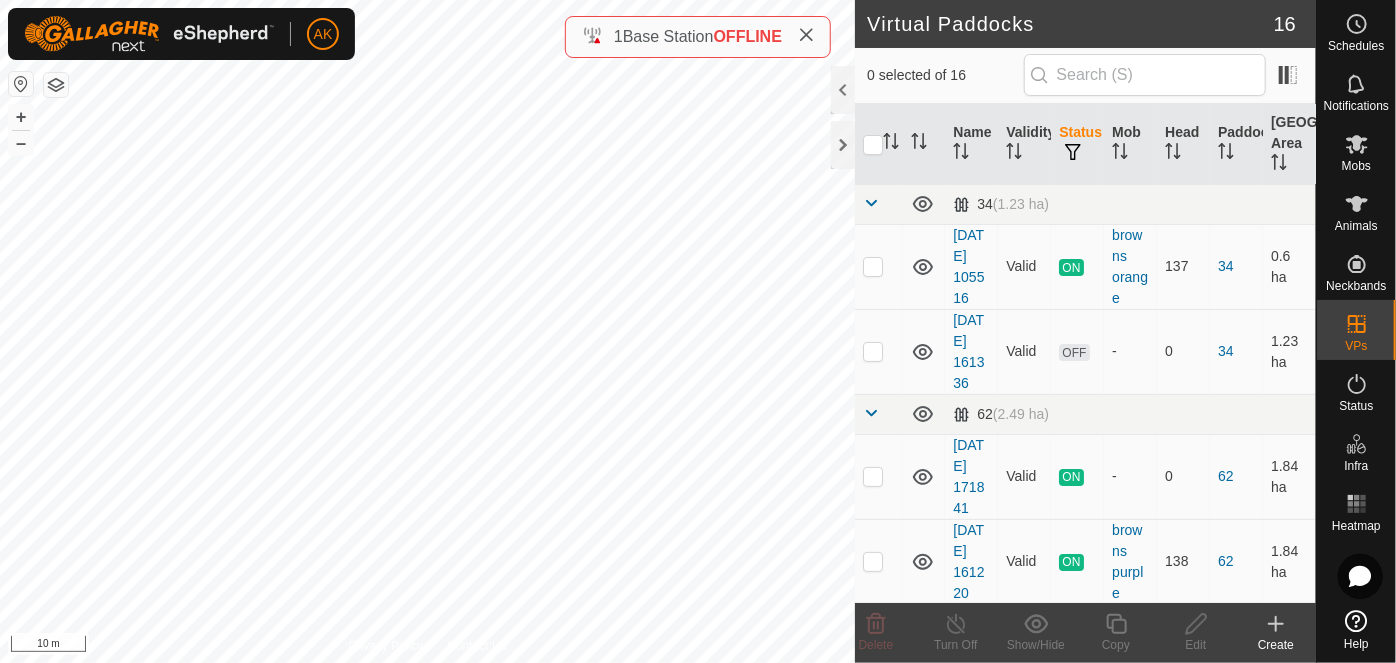 checkbox on "true" 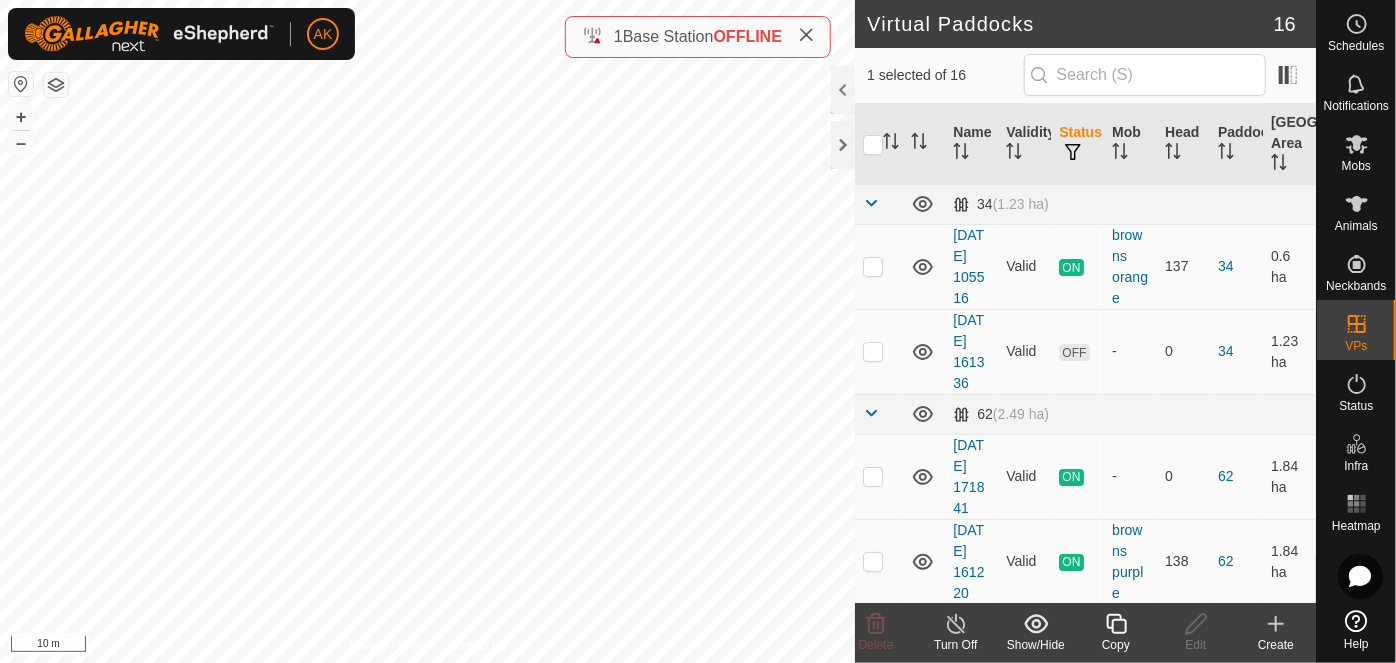 click 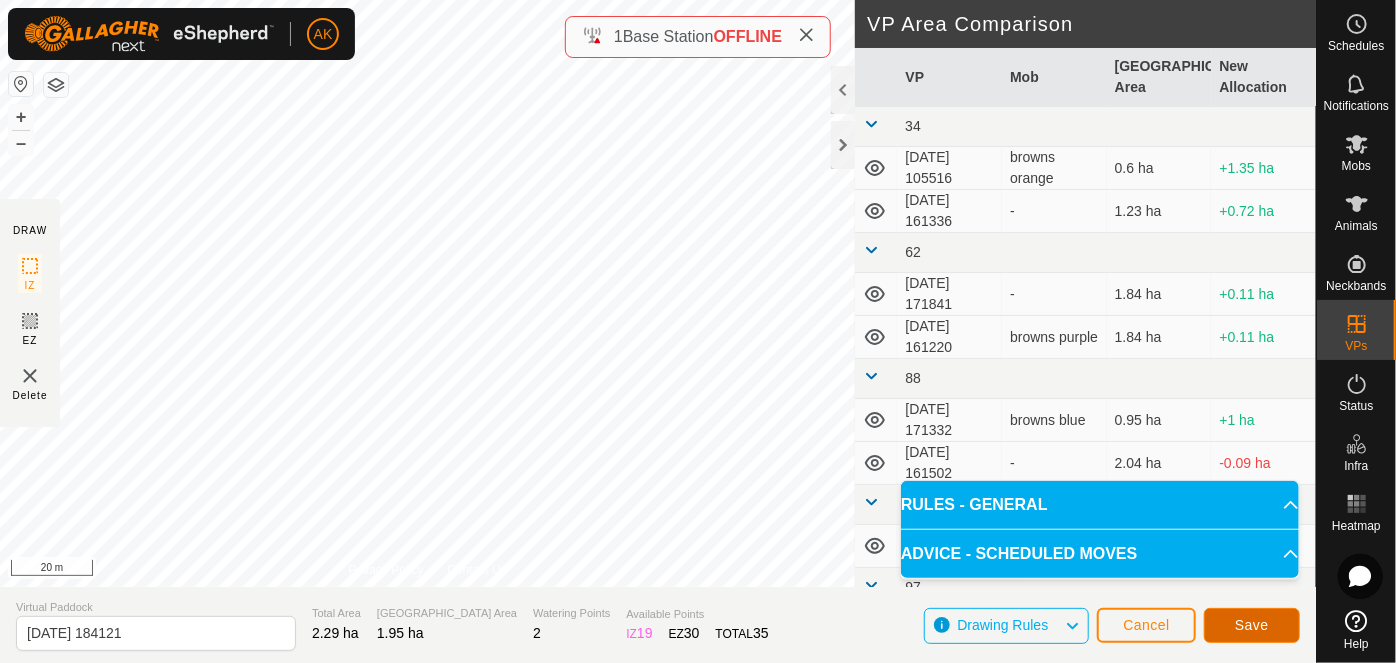 click on "Save" 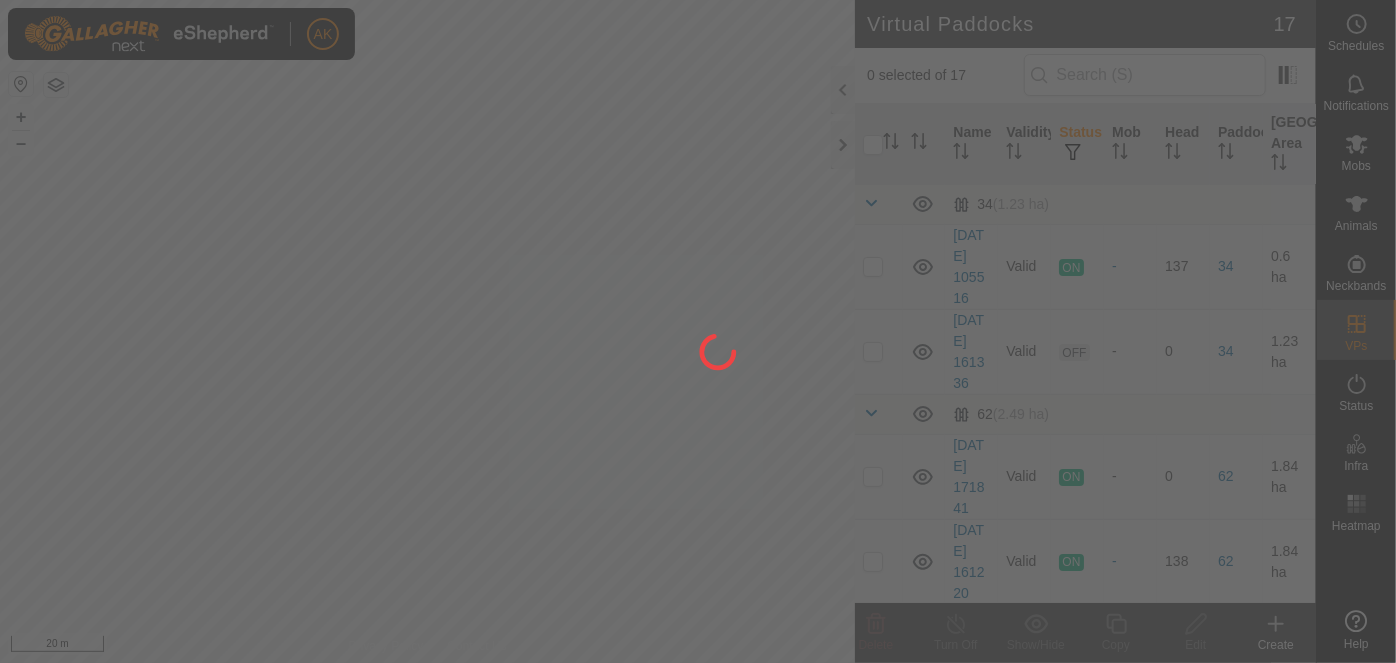 scroll, scrollTop: 0, scrollLeft: 0, axis: both 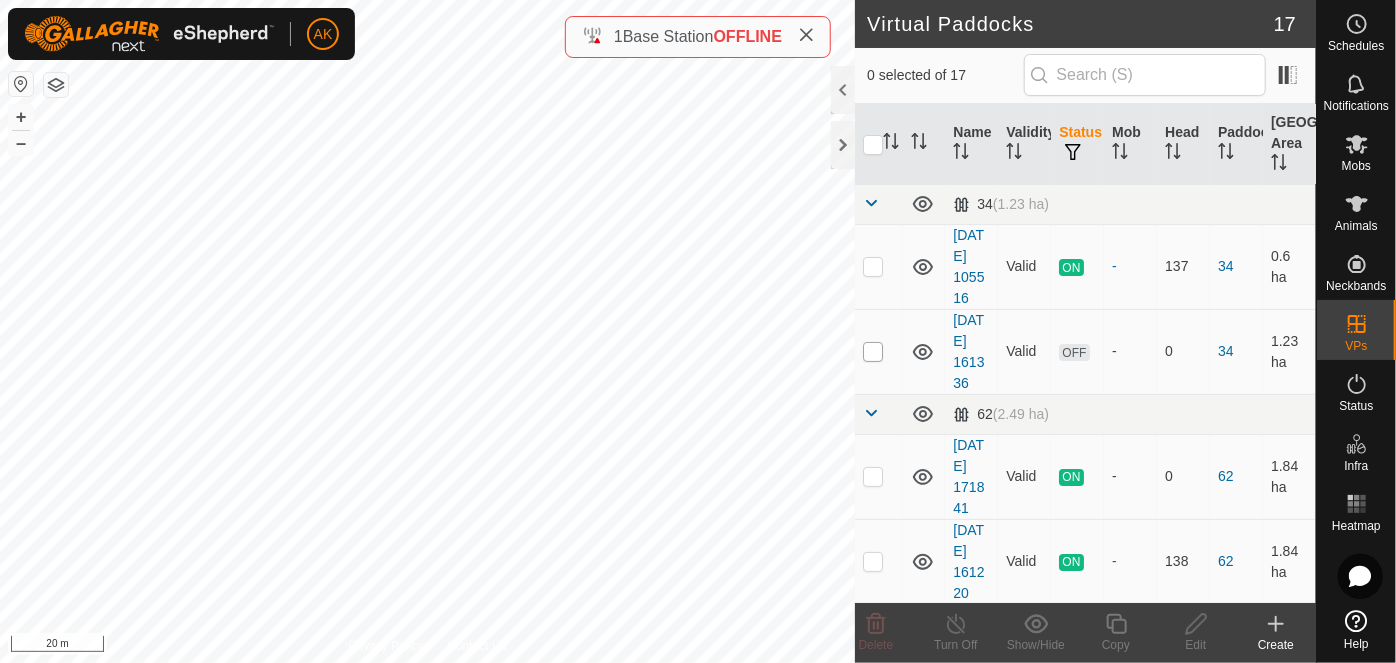 click at bounding box center (873, 352) 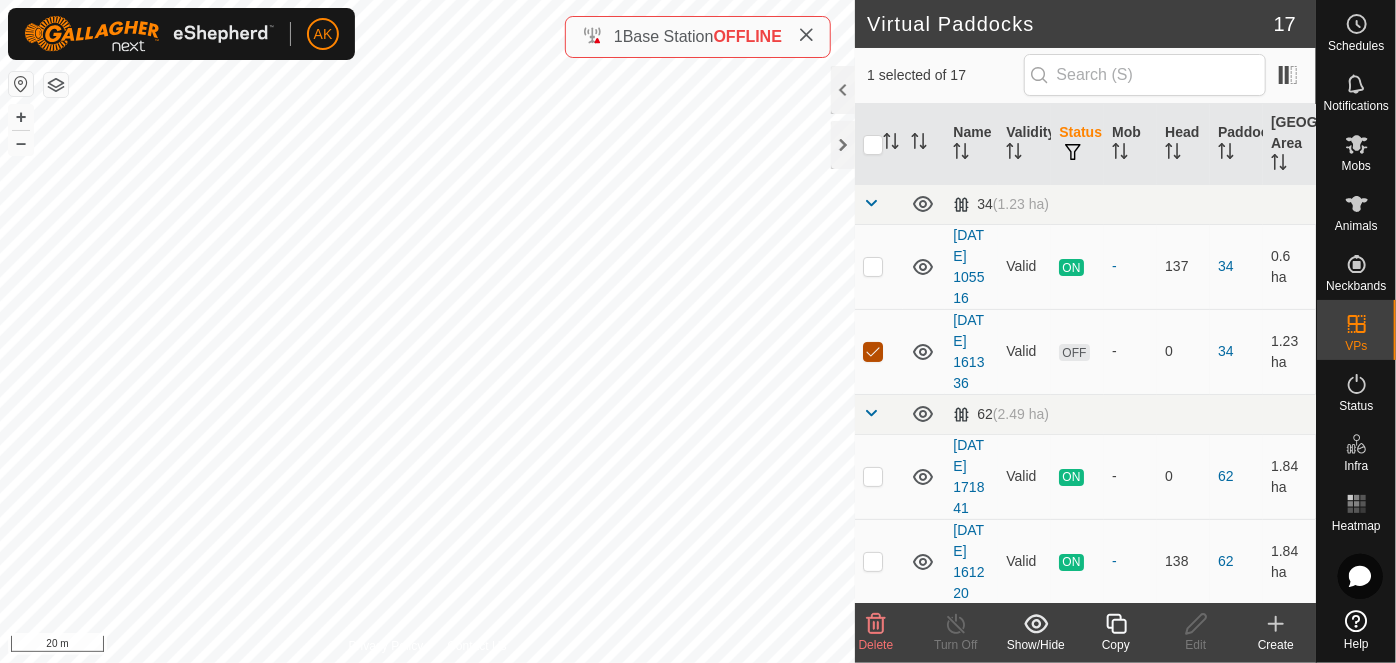 click at bounding box center (873, 352) 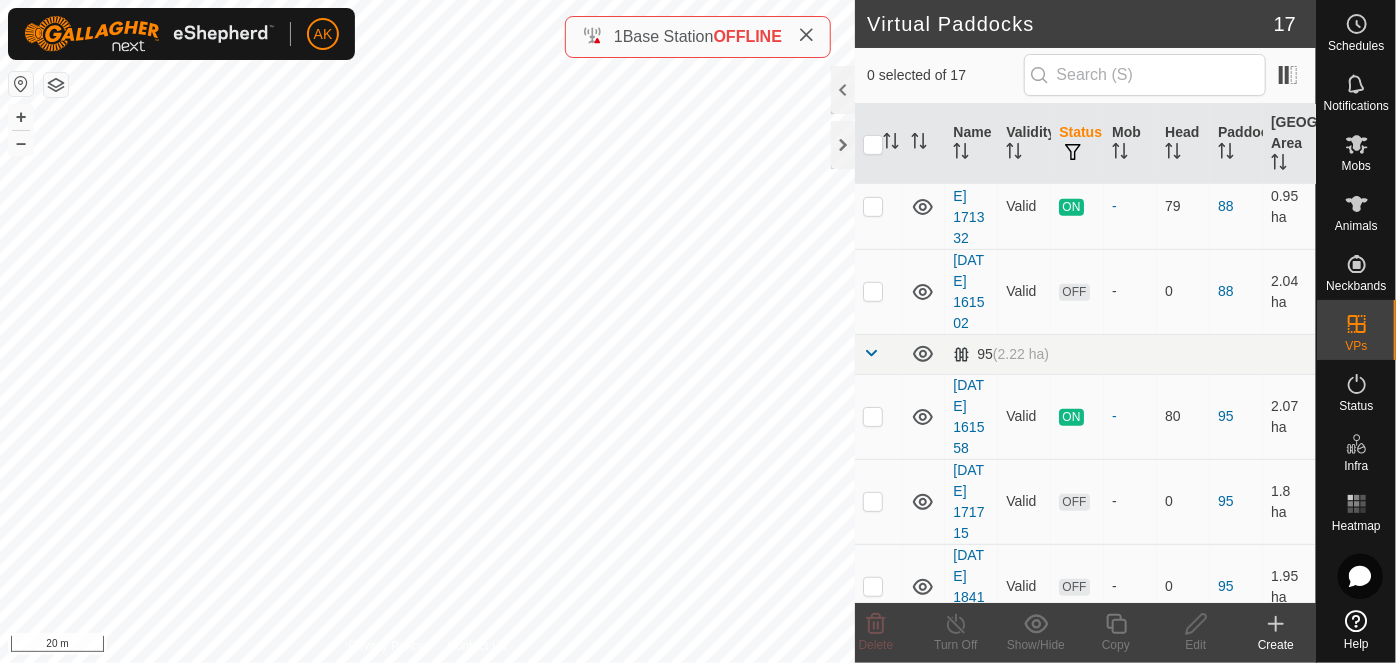 scroll, scrollTop: 454, scrollLeft: 0, axis: vertical 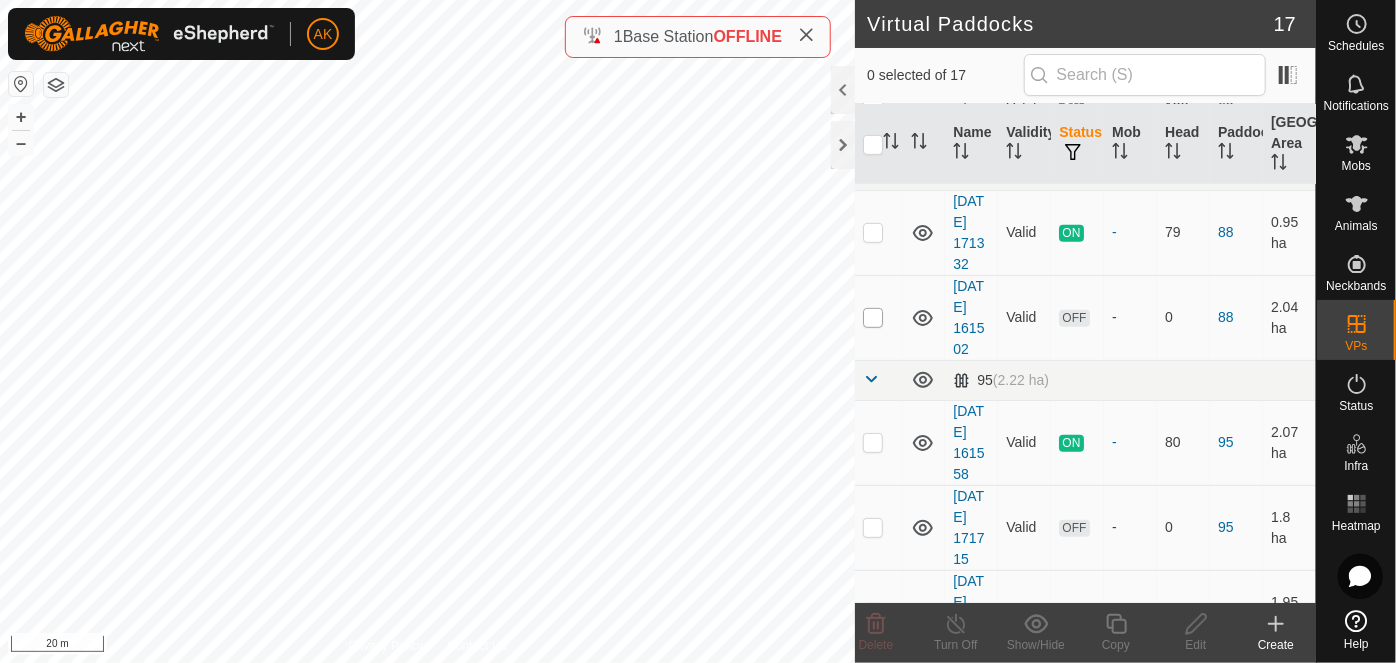 click at bounding box center [873, 318] 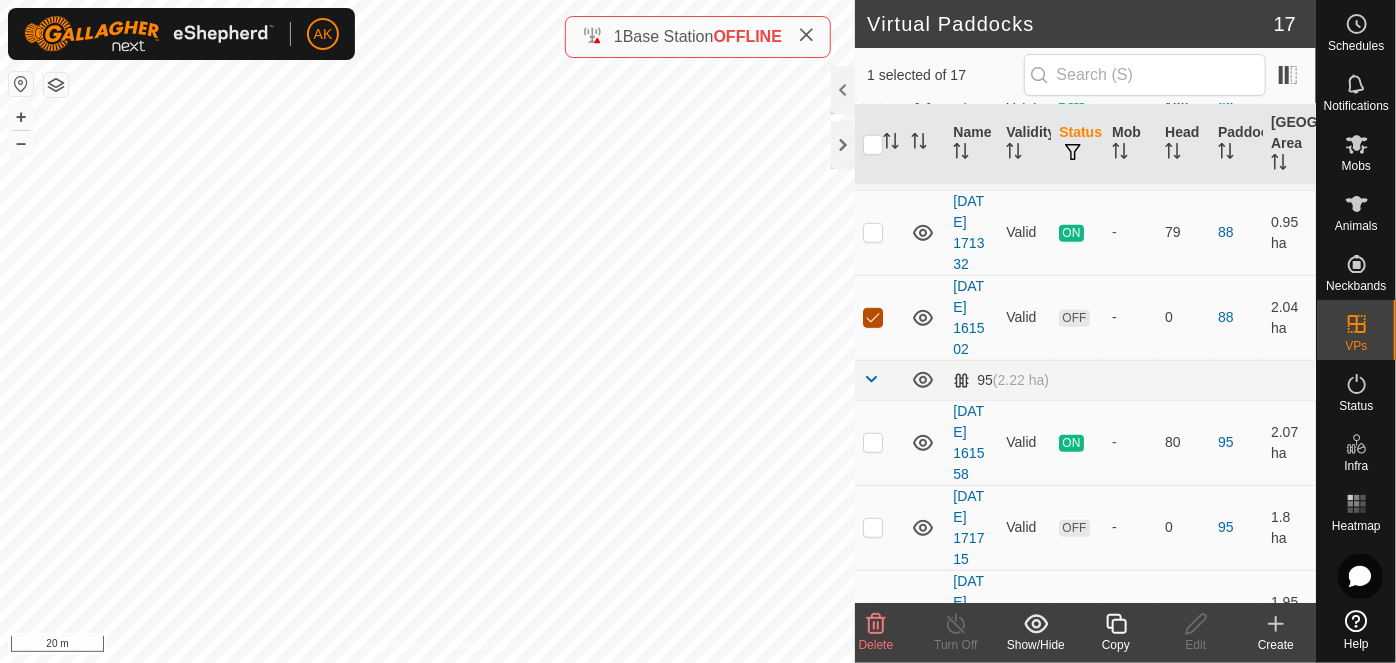 click at bounding box center [873, 318] 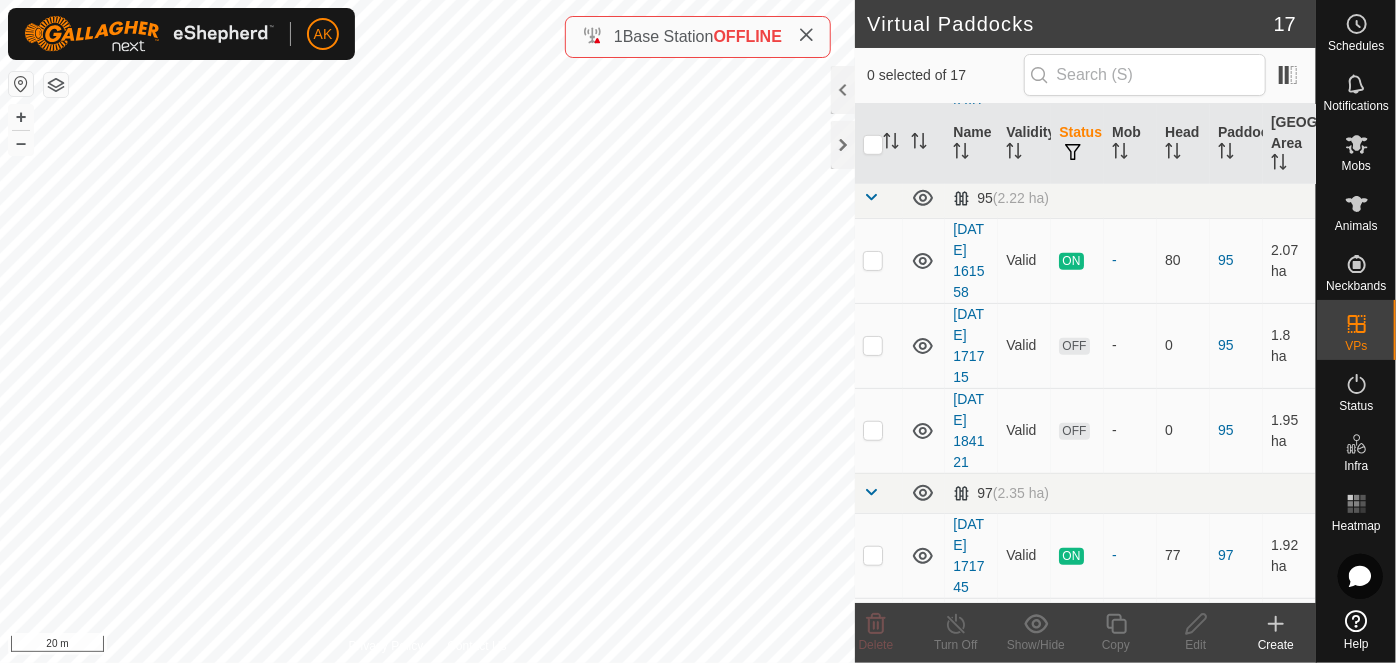 scroll, scrollTop: 727, scrollLeft: 0, axis: vertical 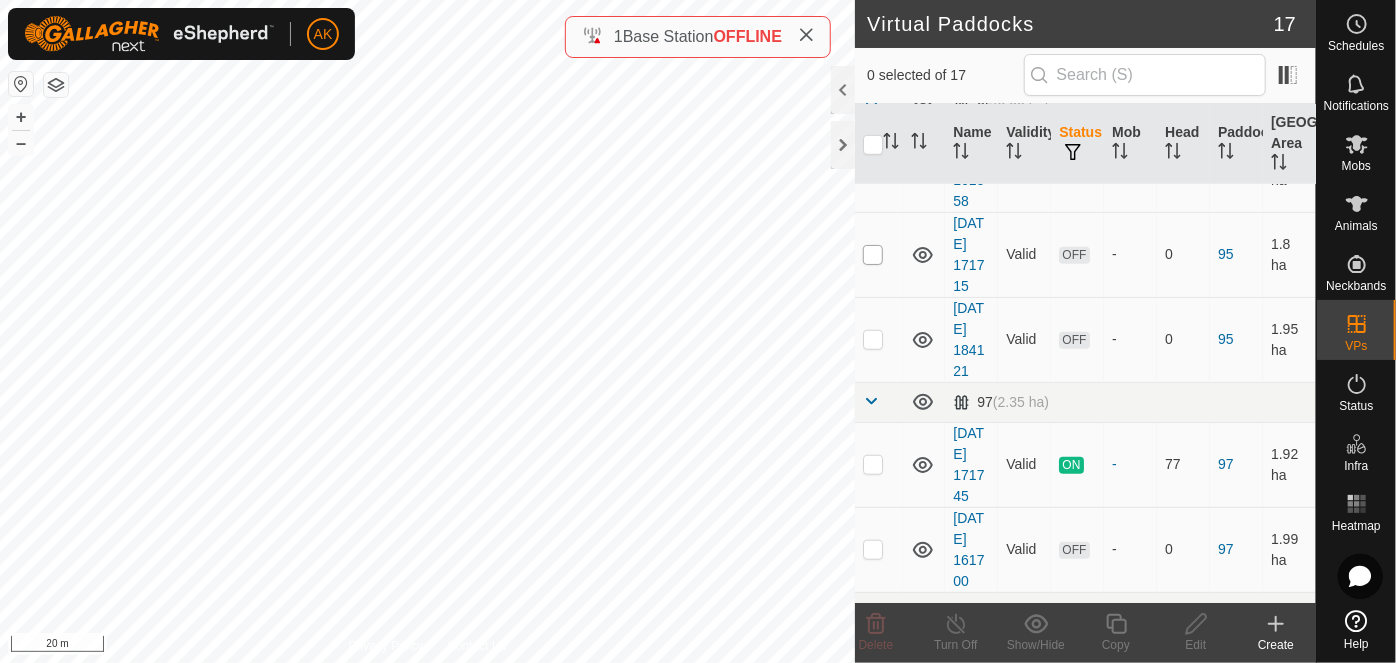 click at bounding box center [873, 255] 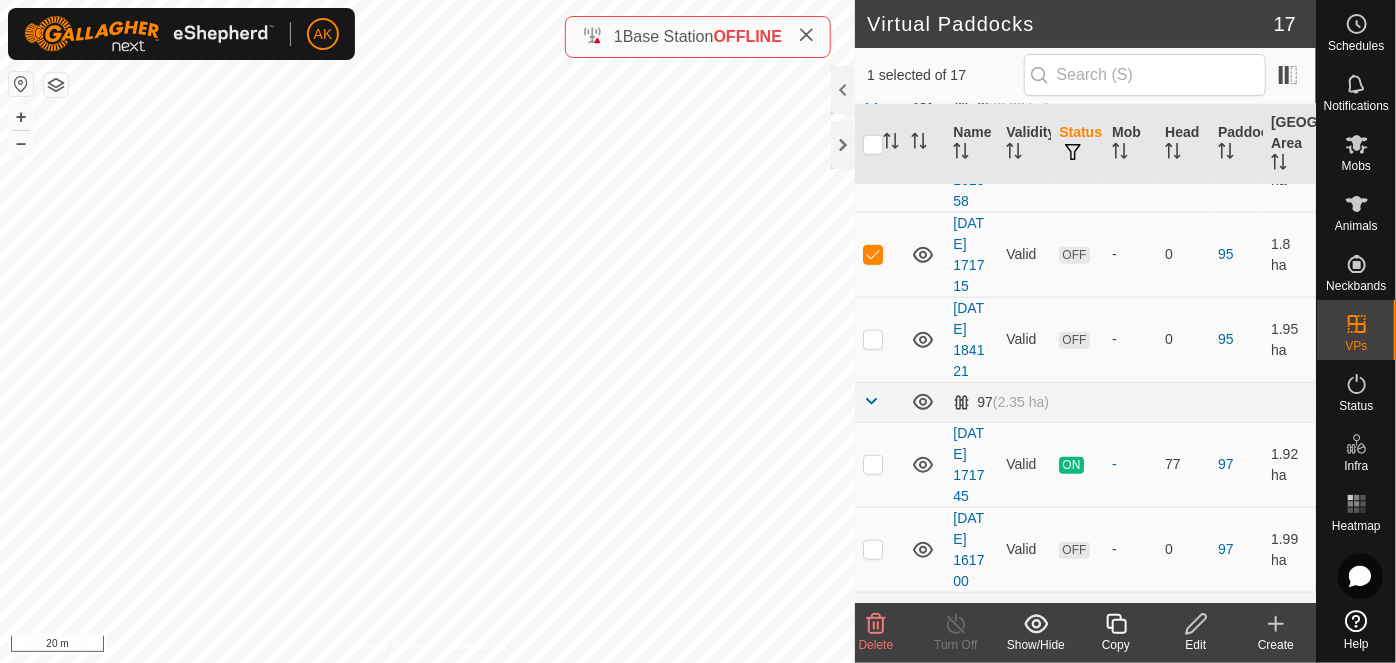 click 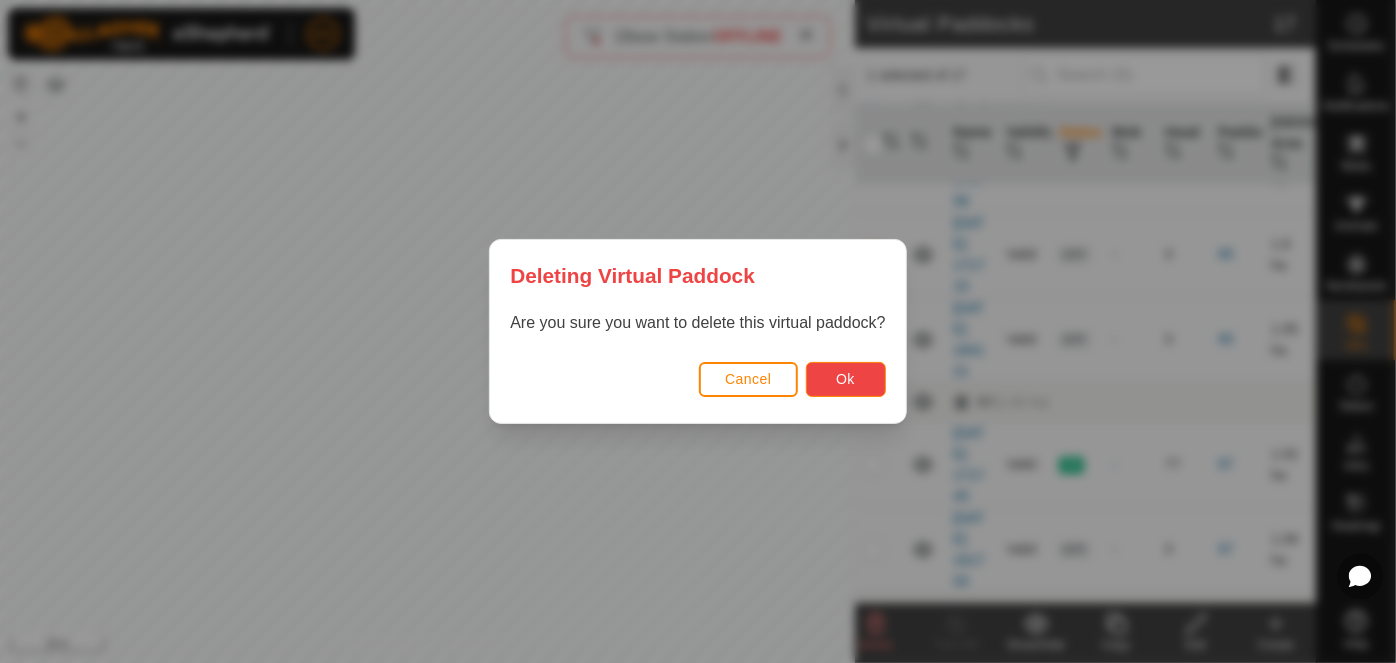 click on "Ok" at bounding box center (845, 379) 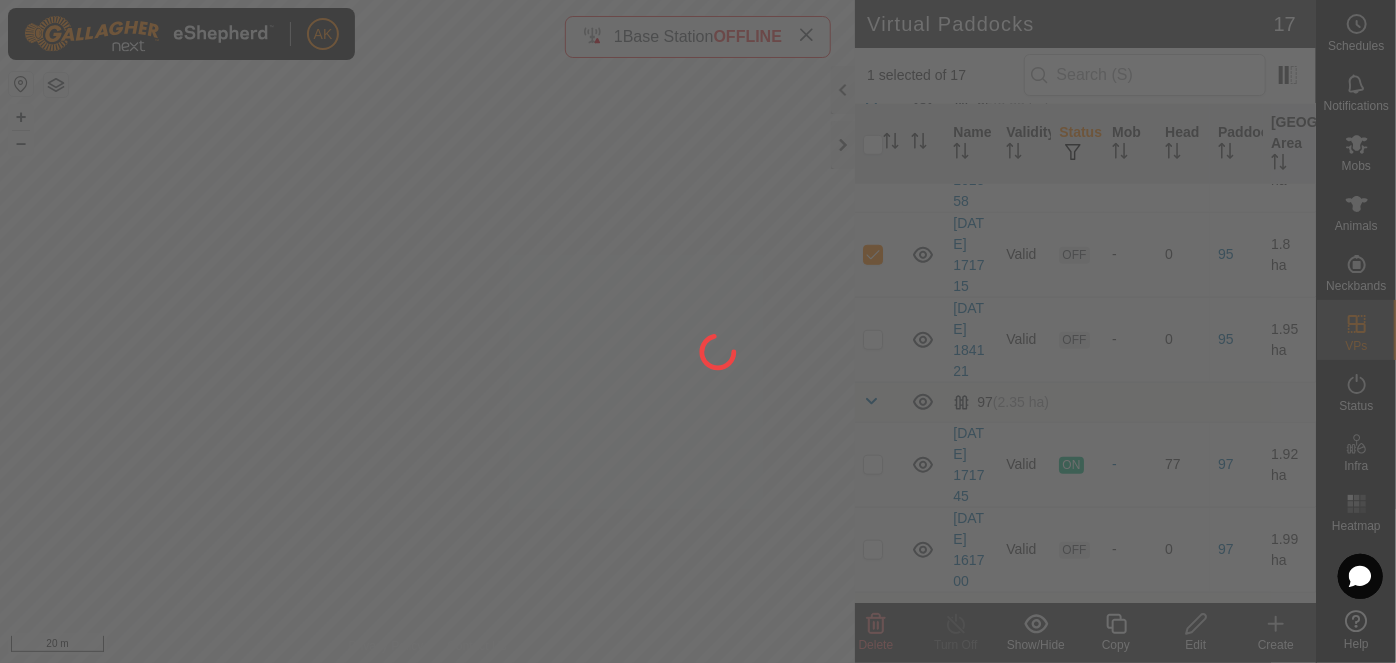 checkbox on "false" 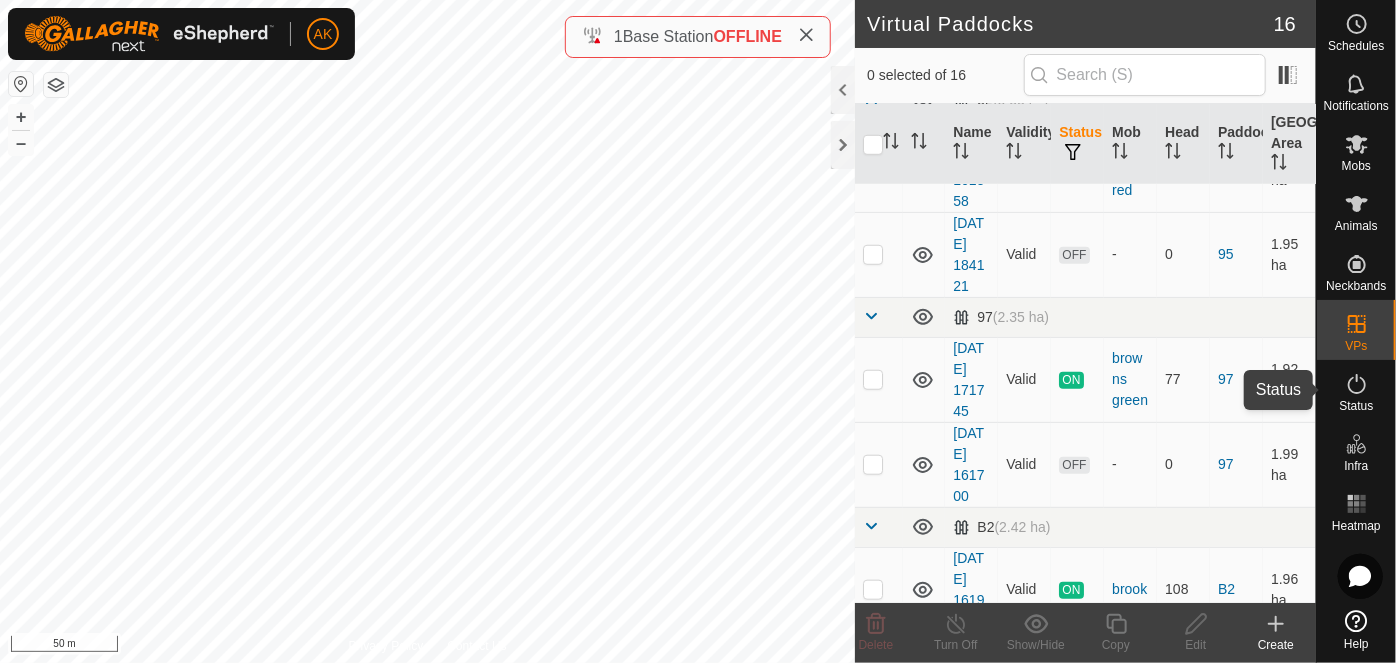 click 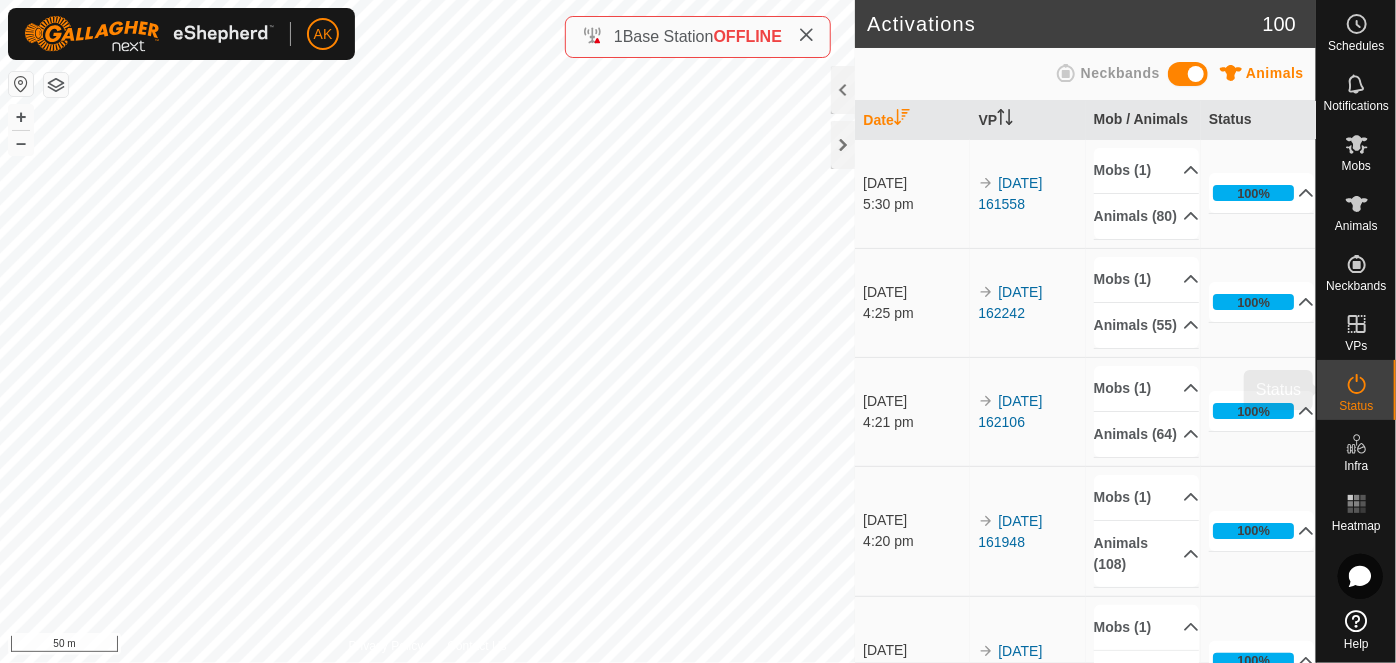click 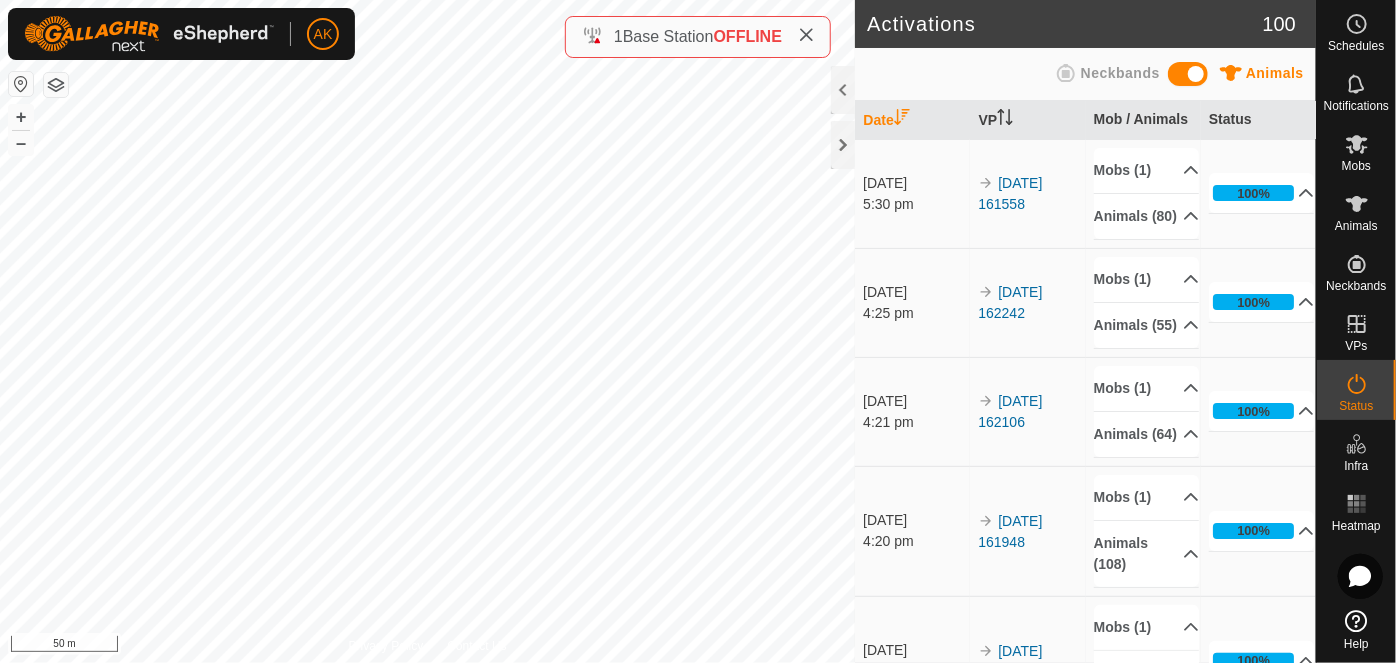 click 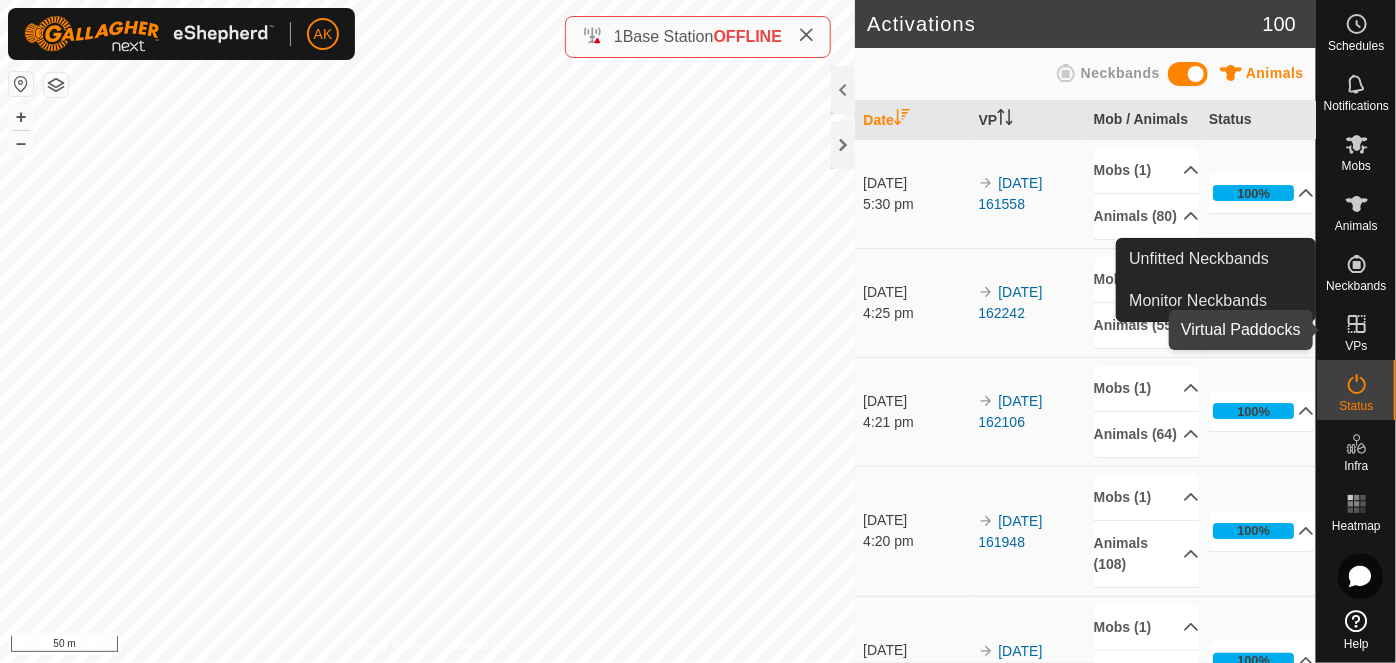 click 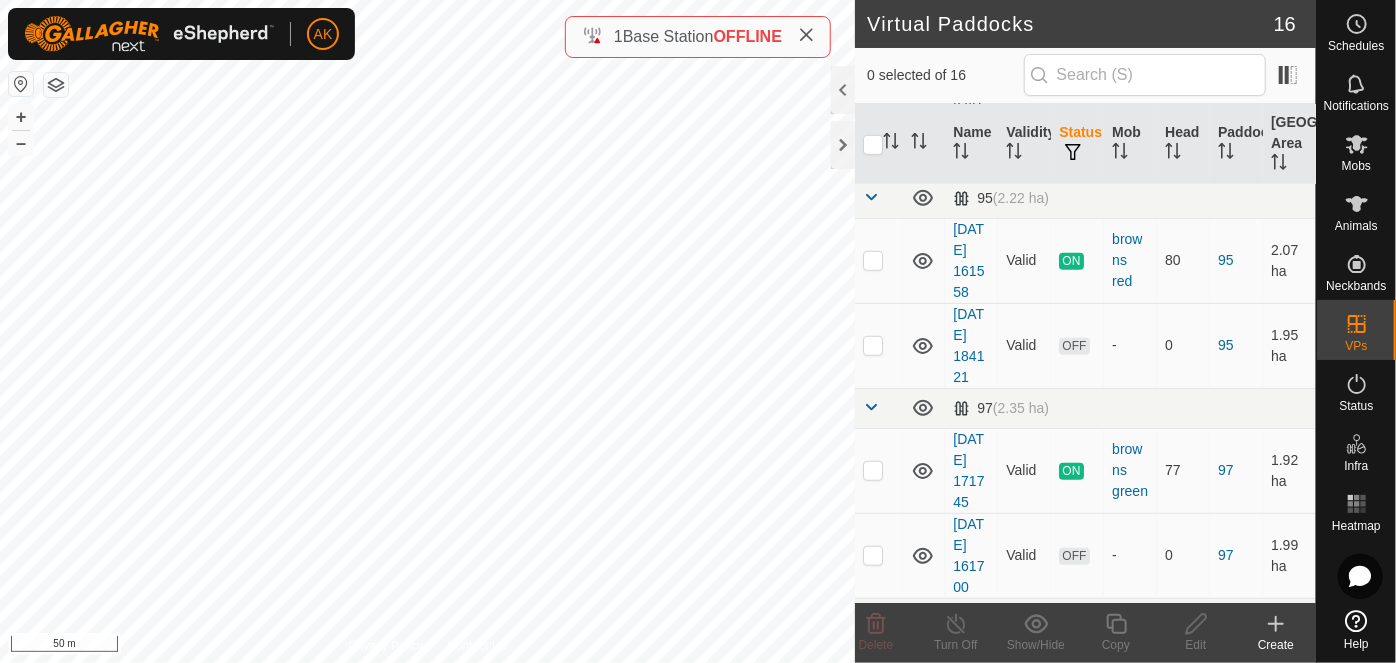 scroll, scrollTop: 818, scrollLeft: 0, axis: vertical 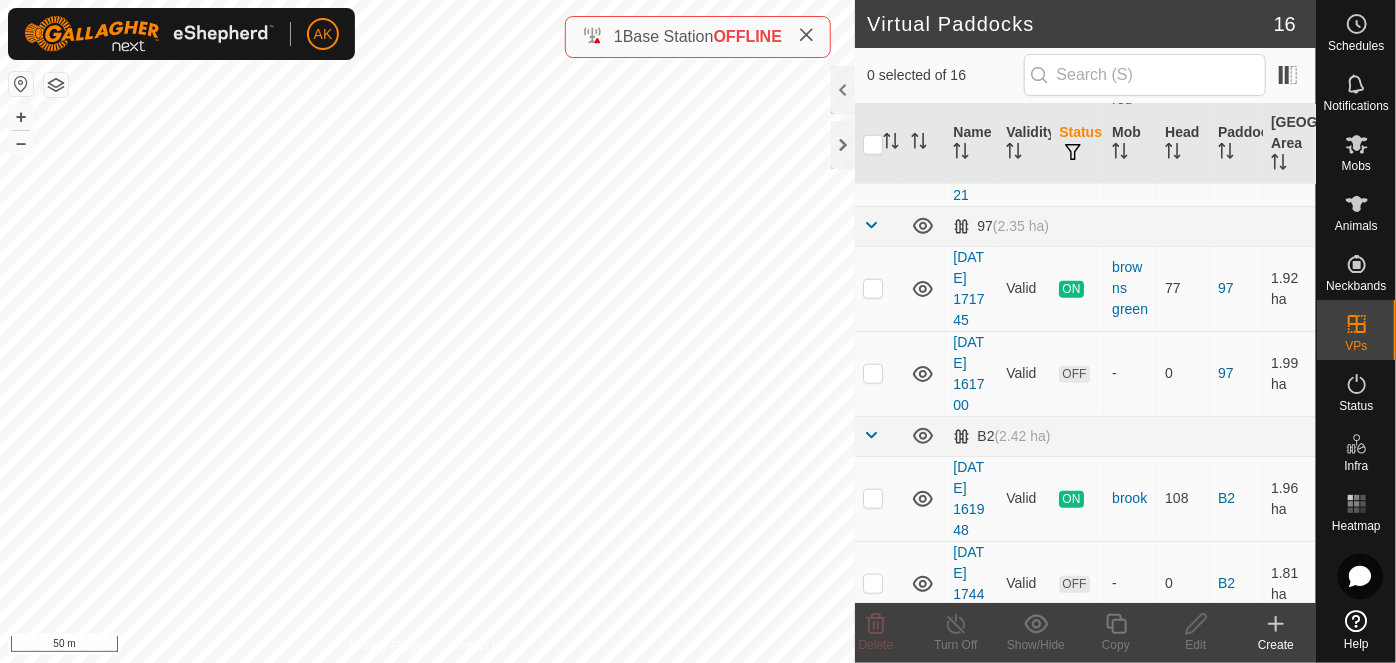 click at bounding box center [873, 164] 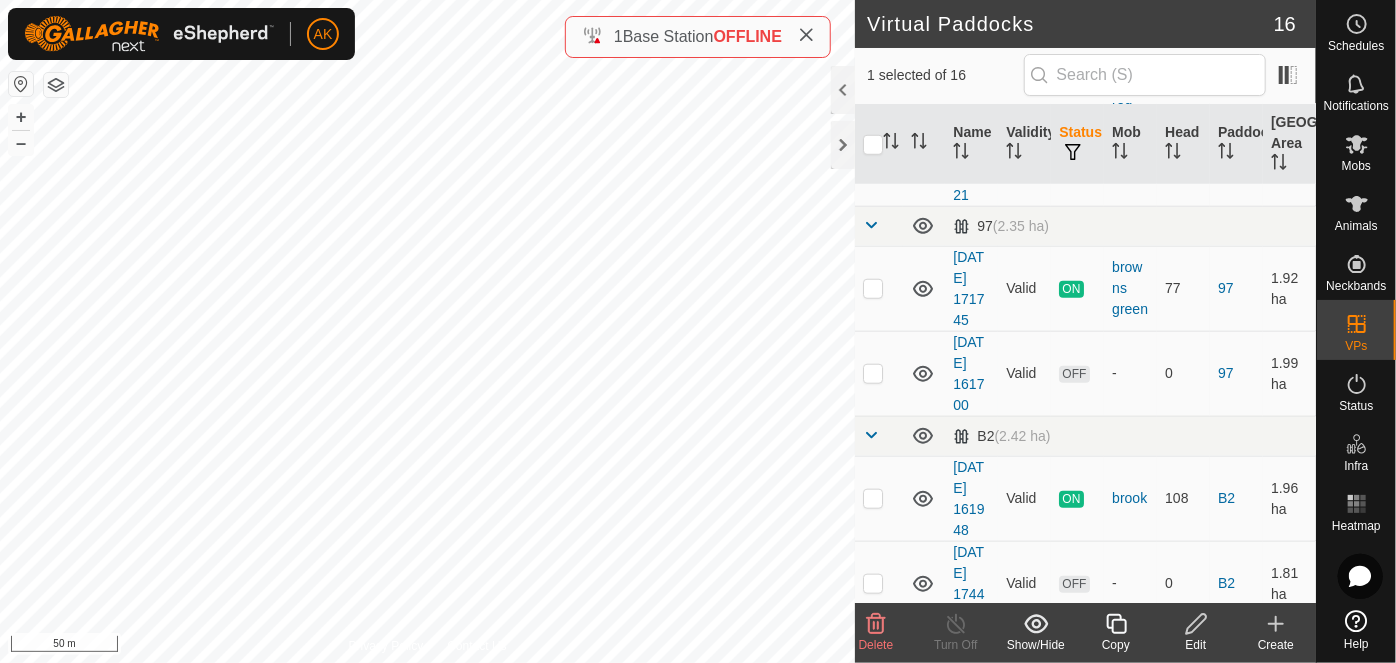 click 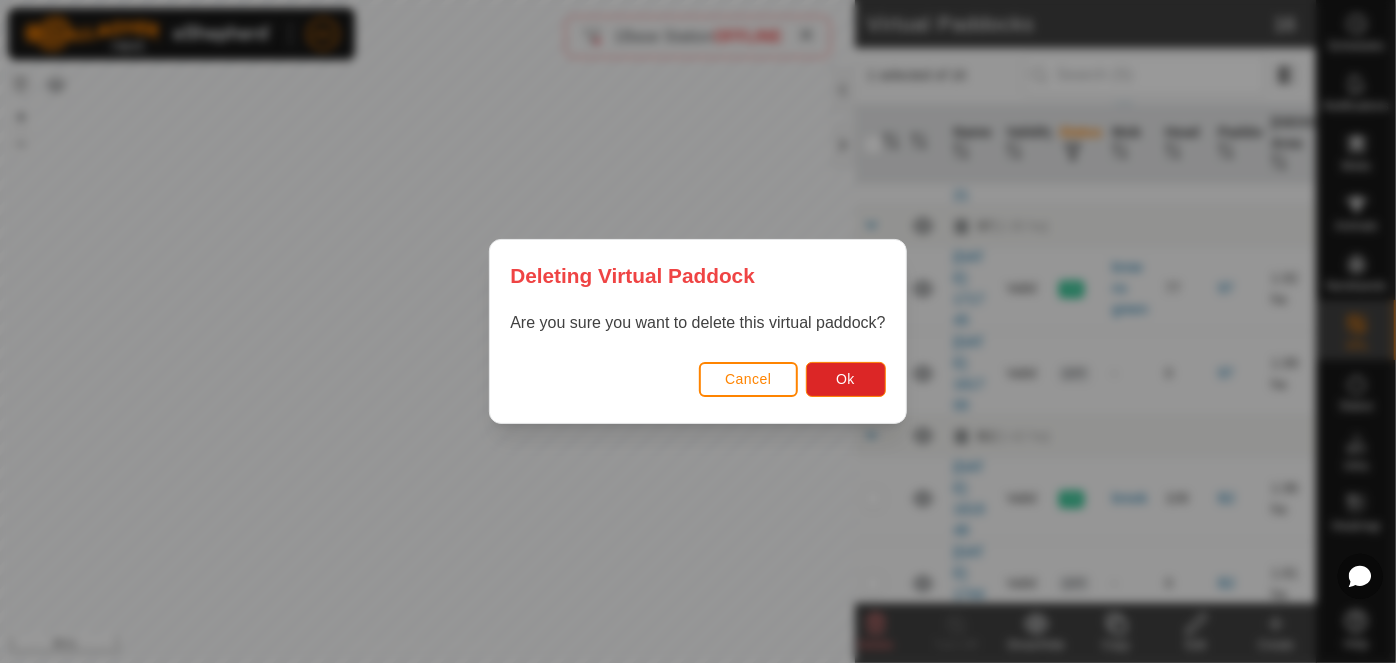 click on "Cancel" at bounding box center [748, 379] 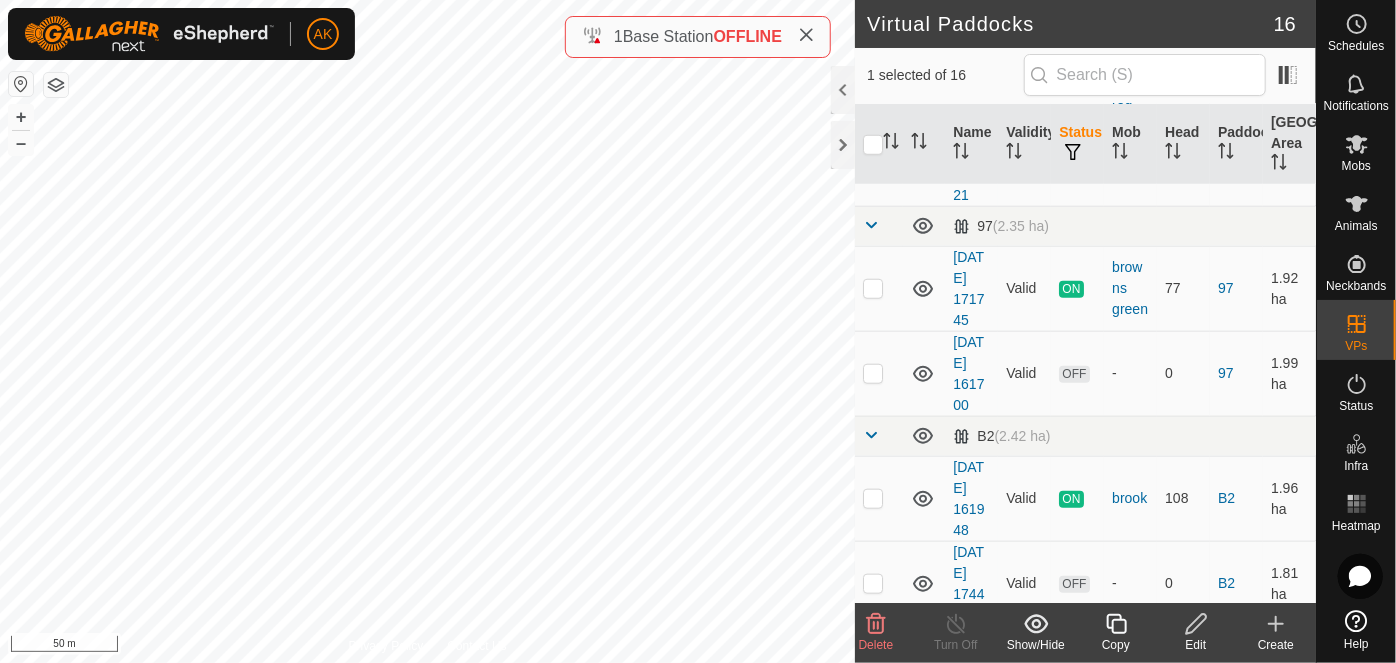 click at bounding box center [873, 164] 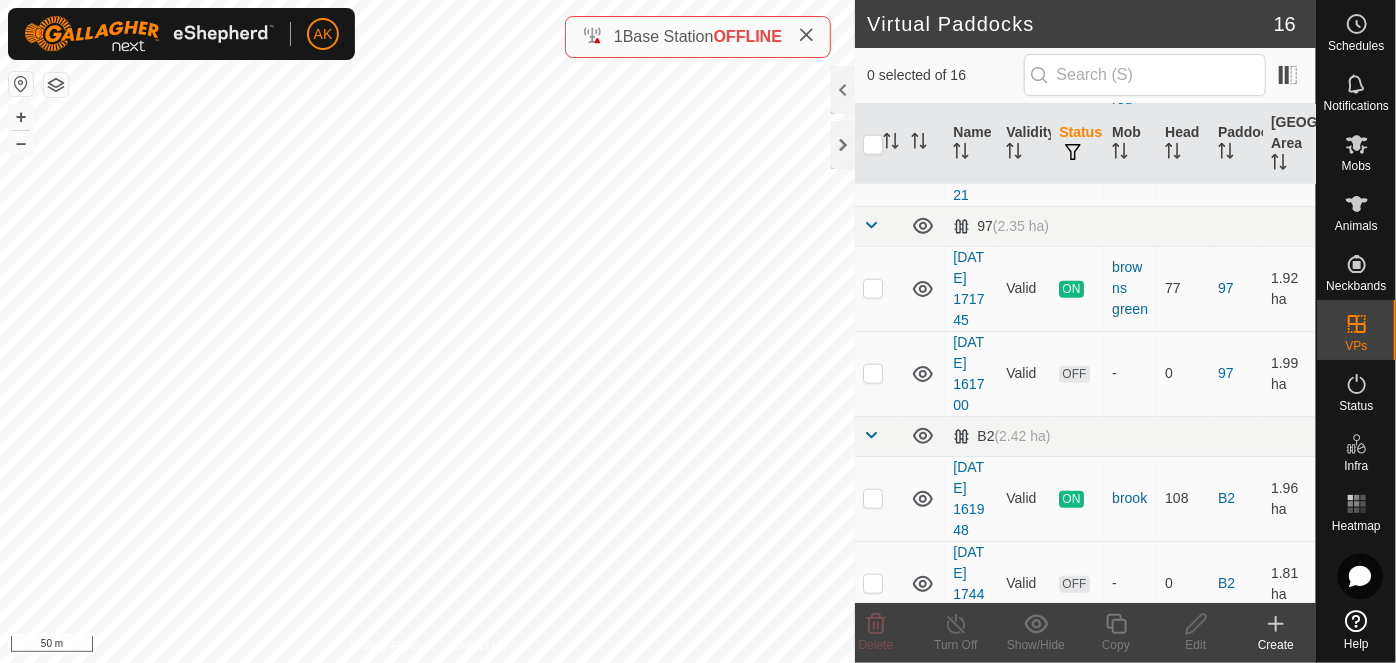 checkbox on "true" 